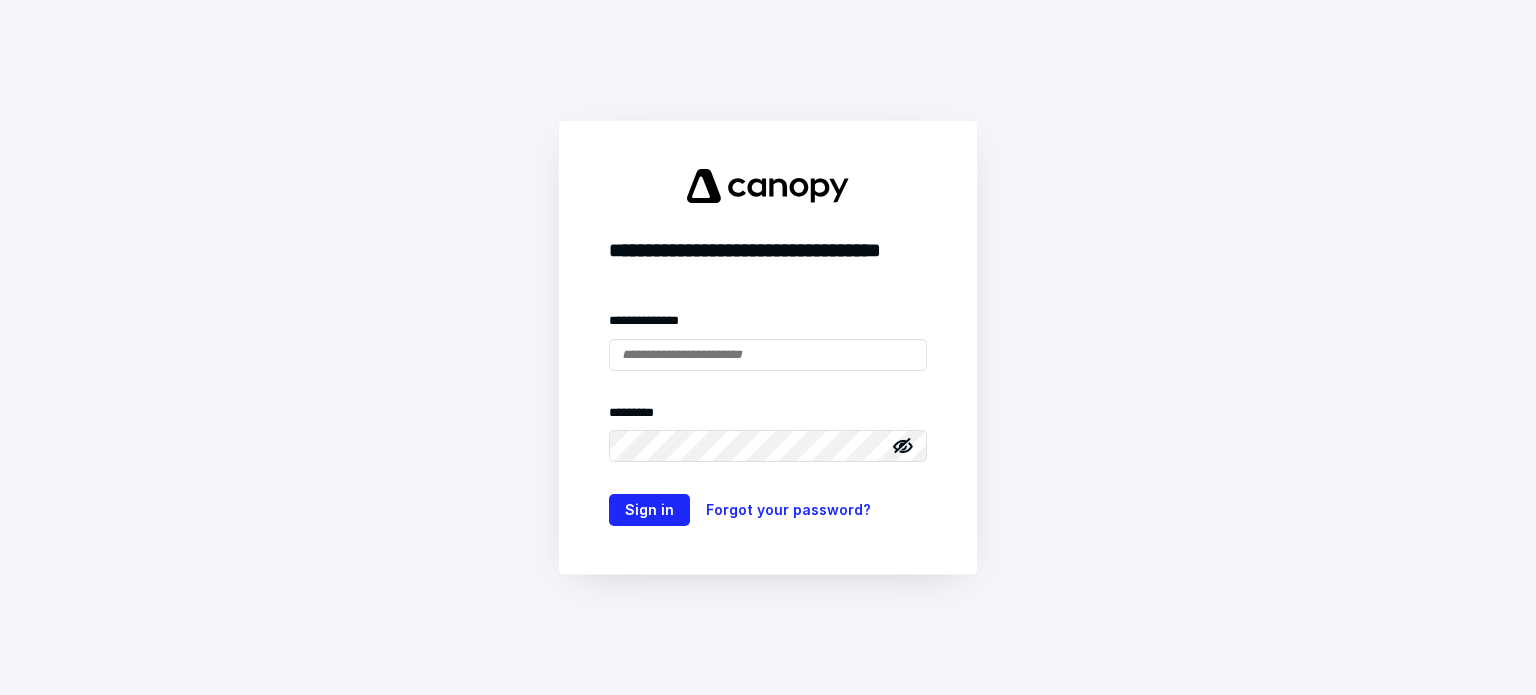 scroll, scrollTop: 0, scrollLeft: 0, axis: both 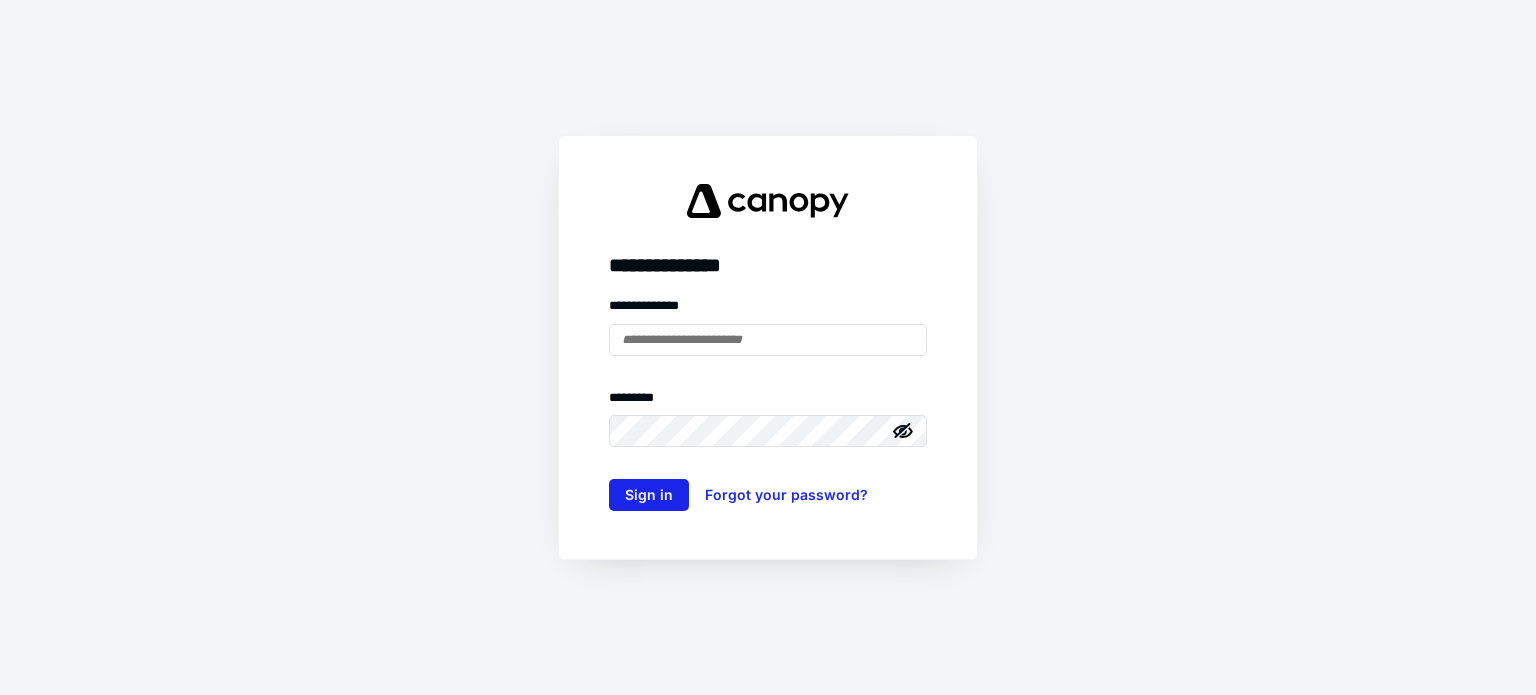type on "**********" 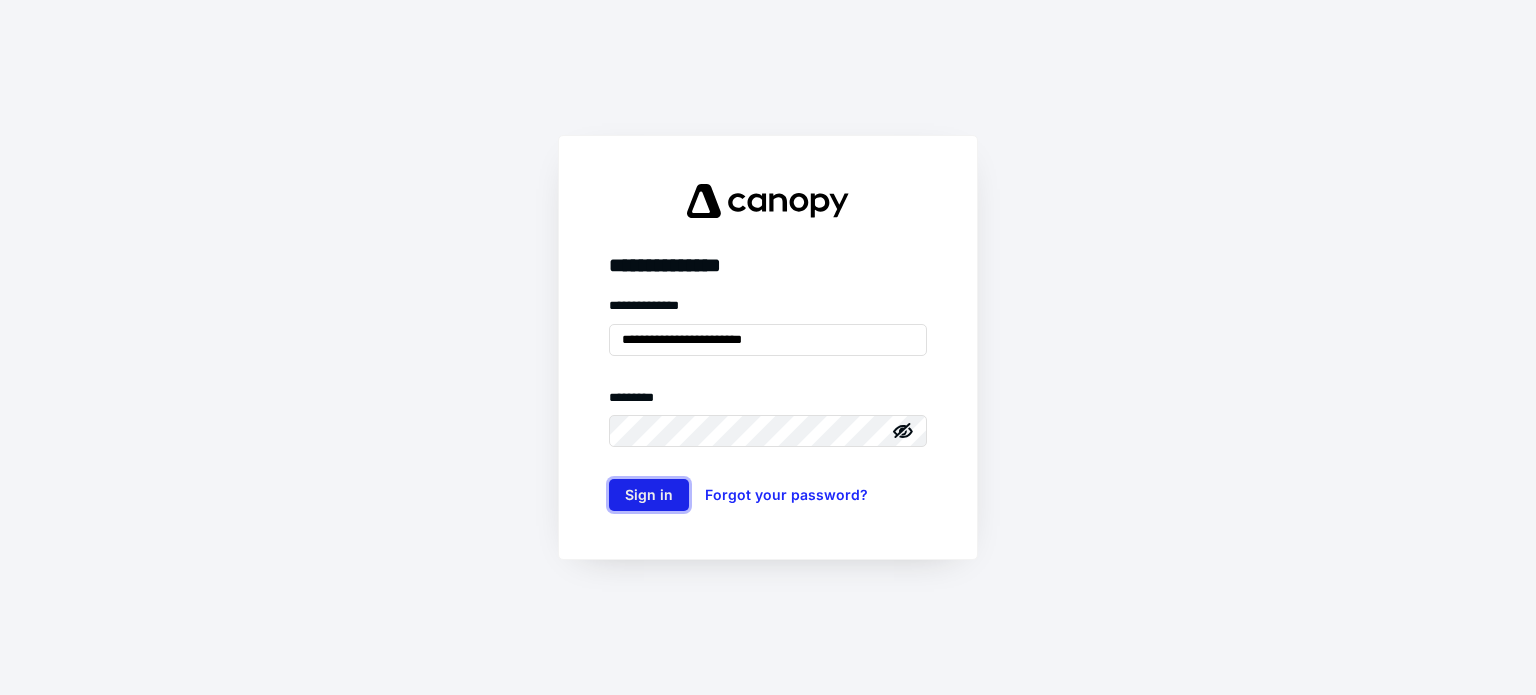 click on "Sign in" at bounding box center (649, 495) 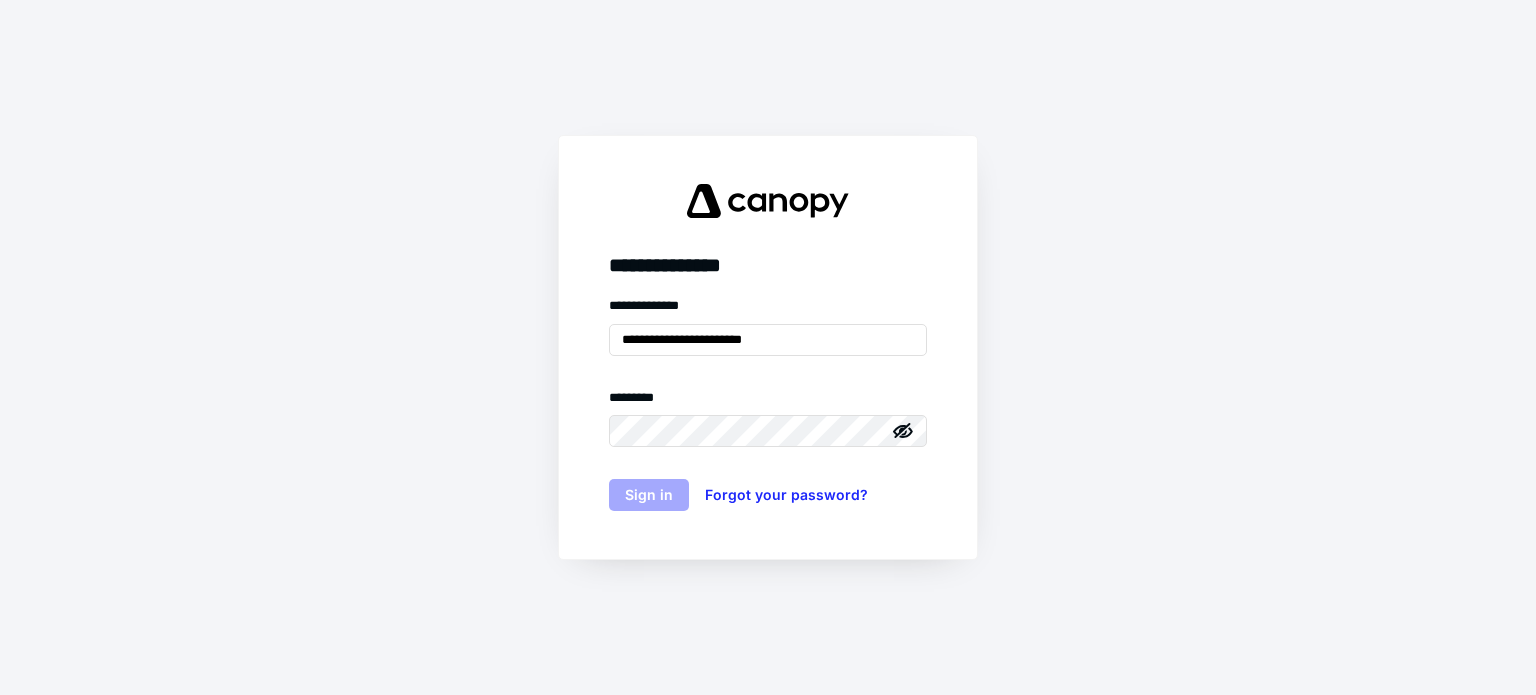 scroll, scrollTop: 0, scrollLeft: 0, axis: both 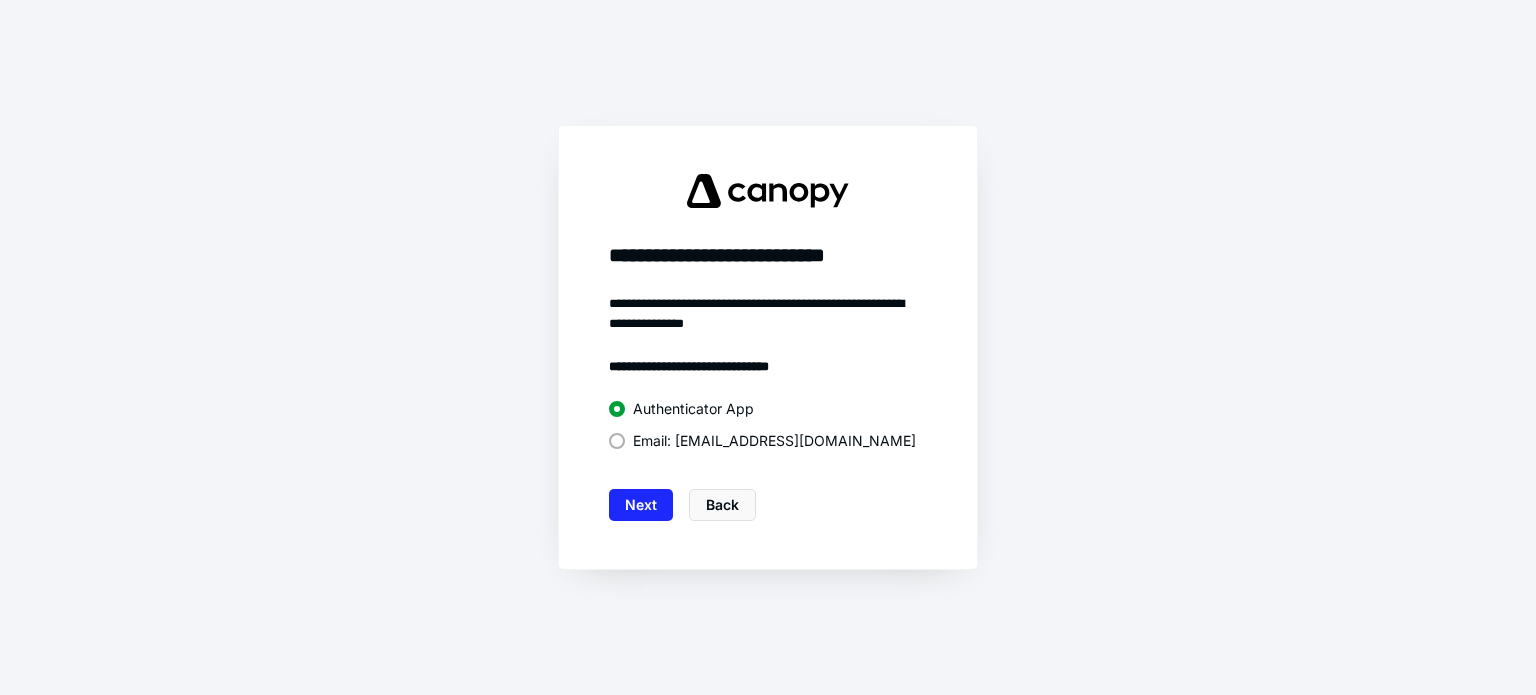 click on "Email: e**e@rubioaccounting.com" at bounding box center [774, 441] 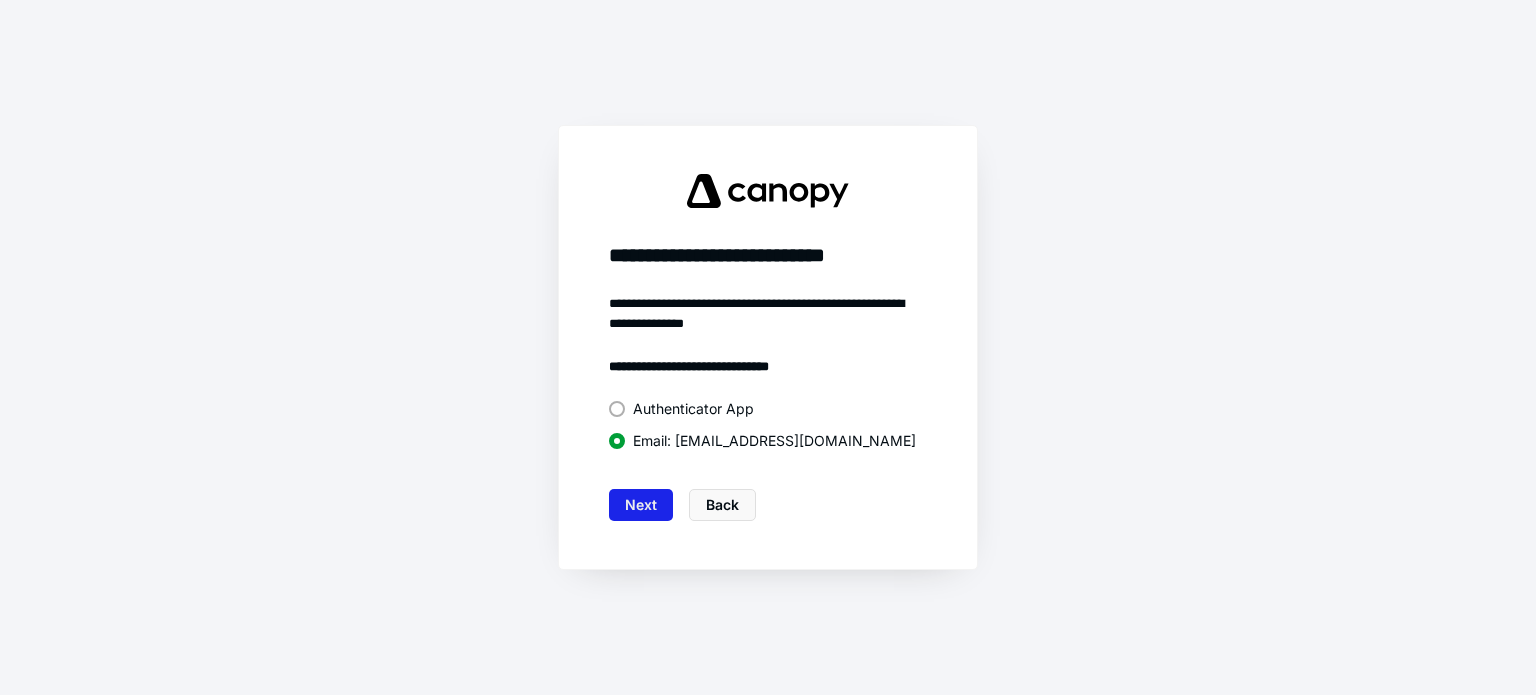 click on "Next" at bounding box center (641, 505) 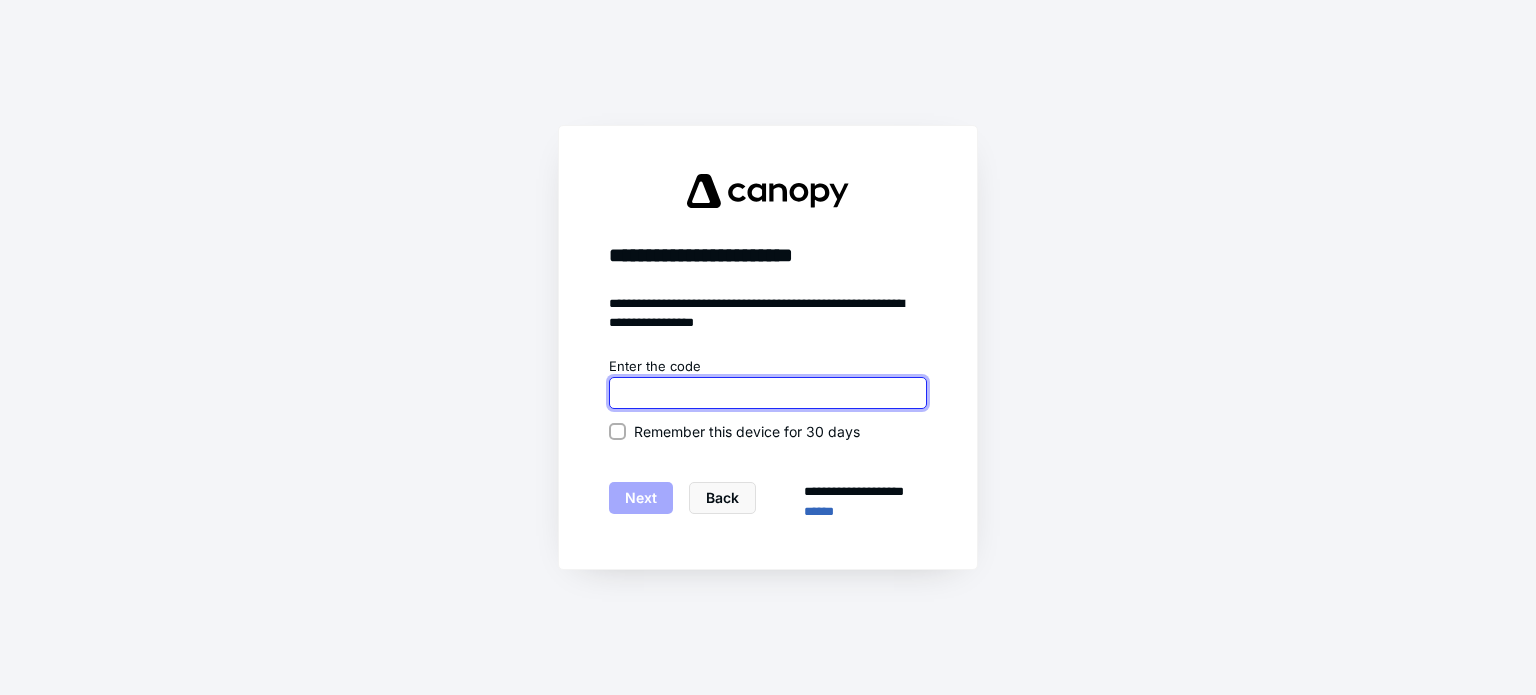 click at bounding box center [768, 393] 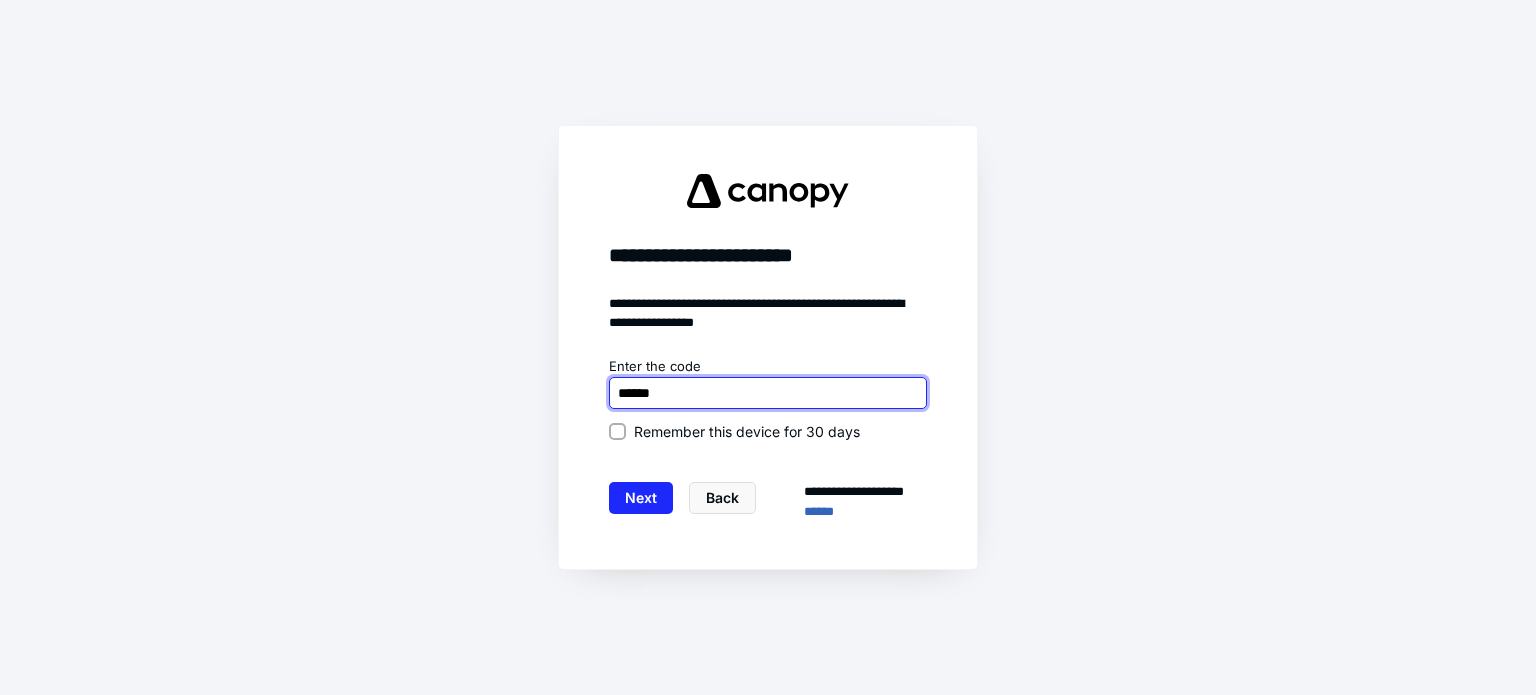 type on "******" 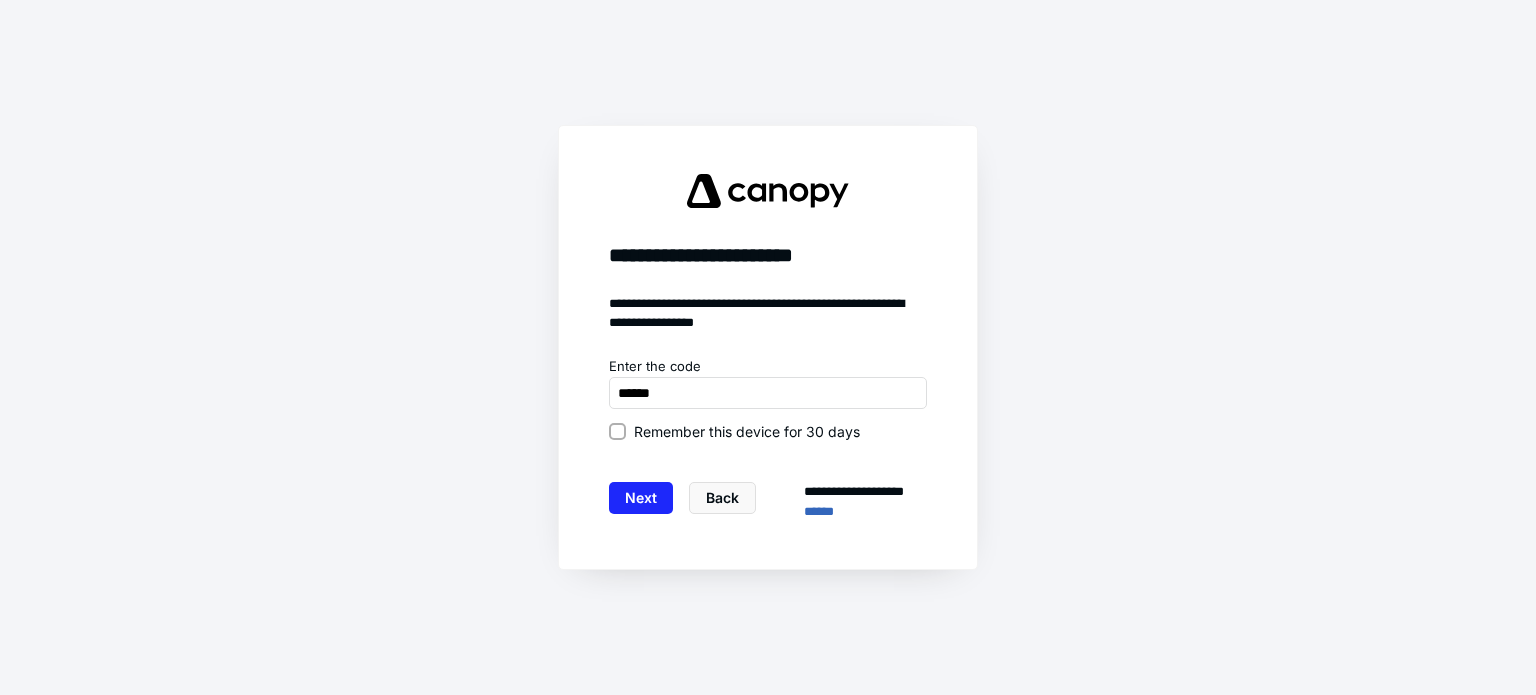 click on "Remember this device for 30 days" at bounding box center (768, 431) 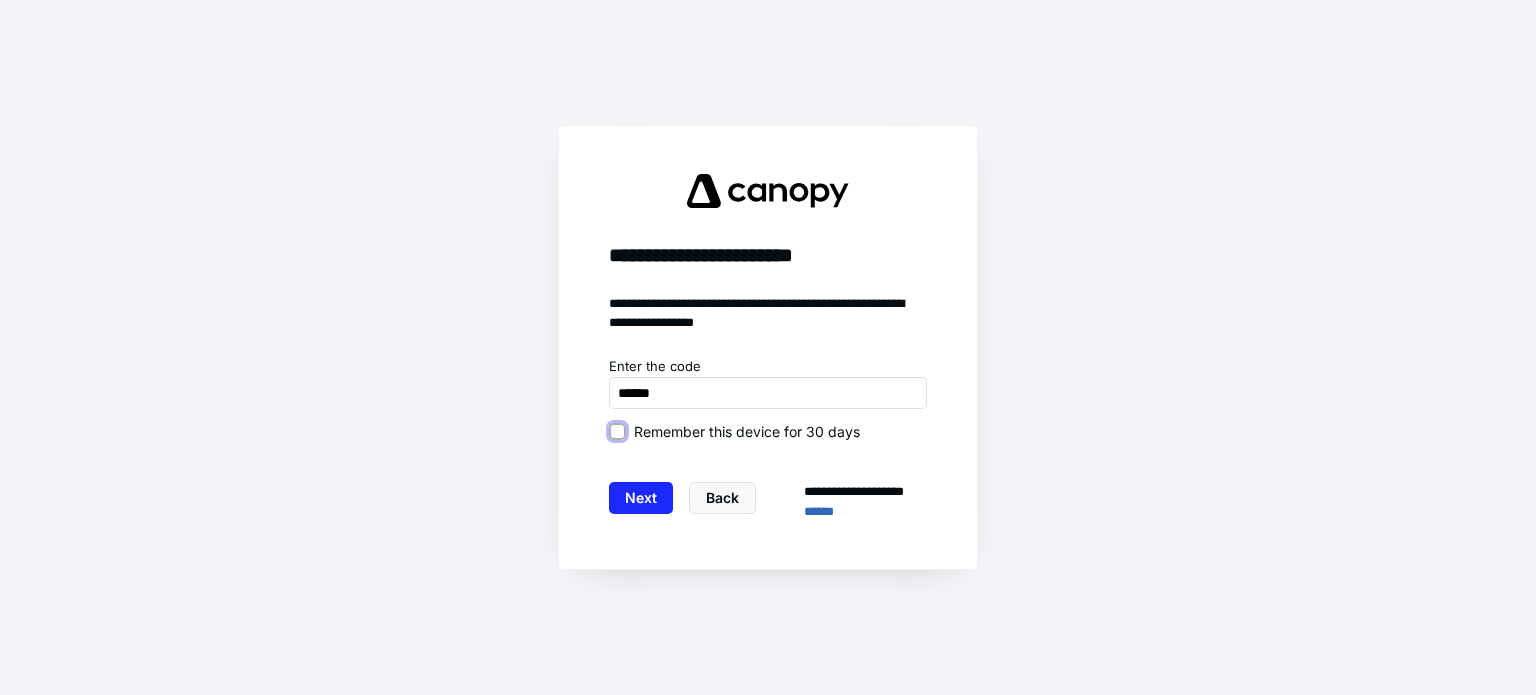 click on "Remember this device for 30 days" at bounding box center [617, 431] 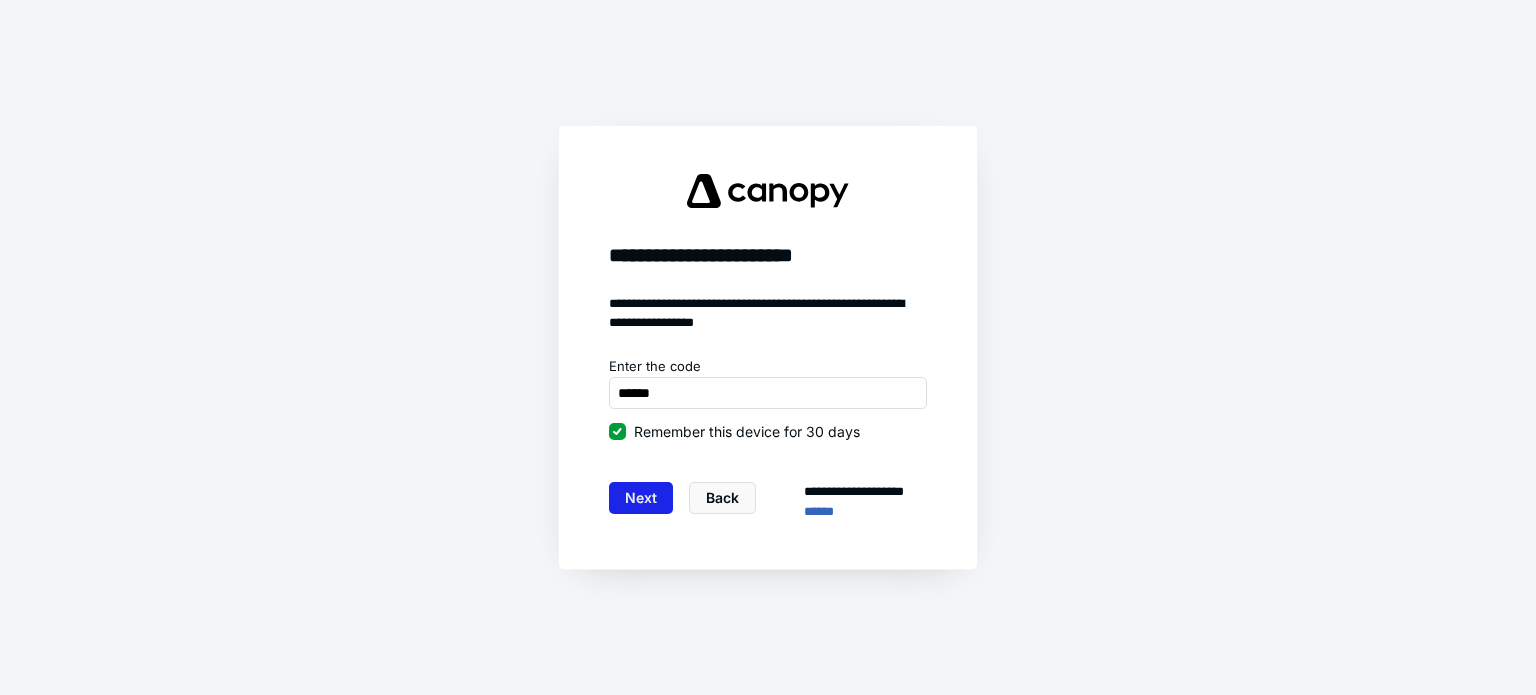 click on "Next" at bounding box center [641, 498] 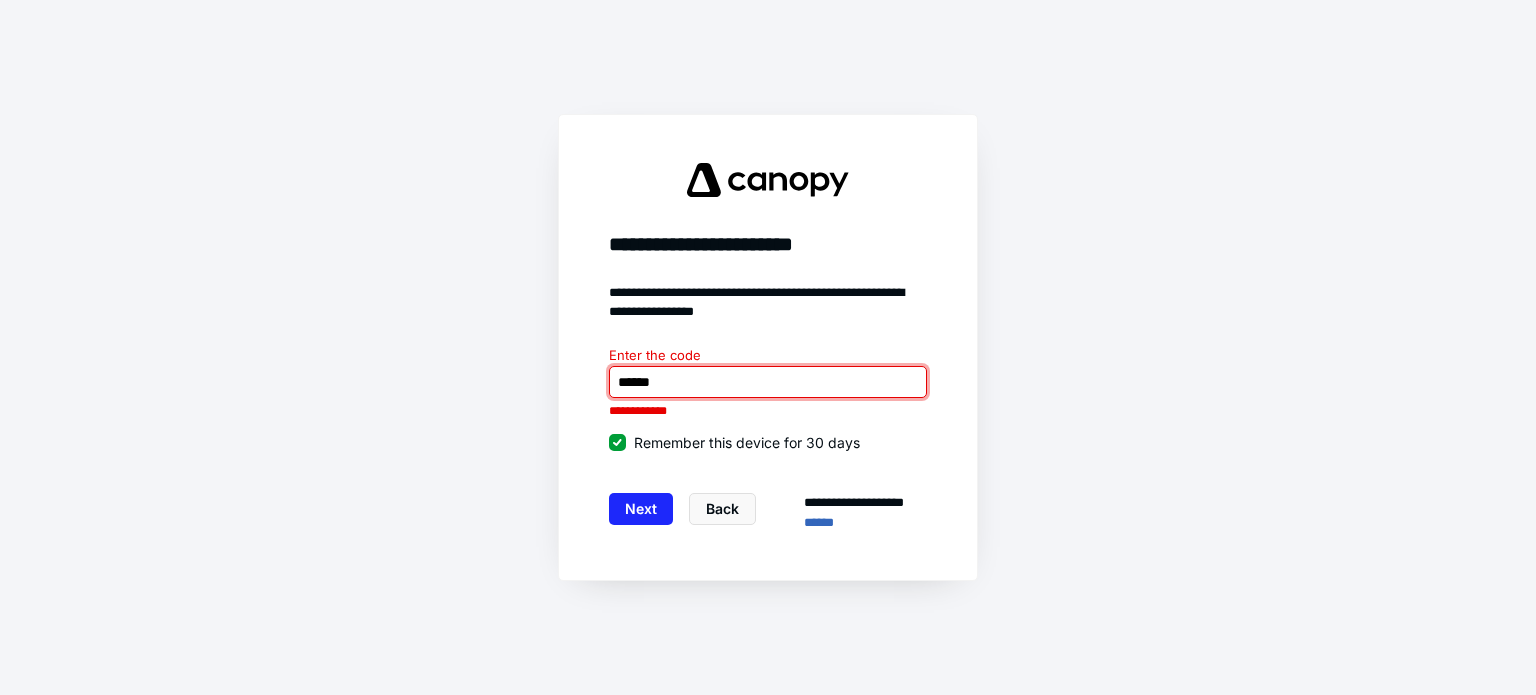 drag, startPoint x: 698, startPoint y: 368, endPoint x: 557, endPoint y: 414, distance: 148.31386 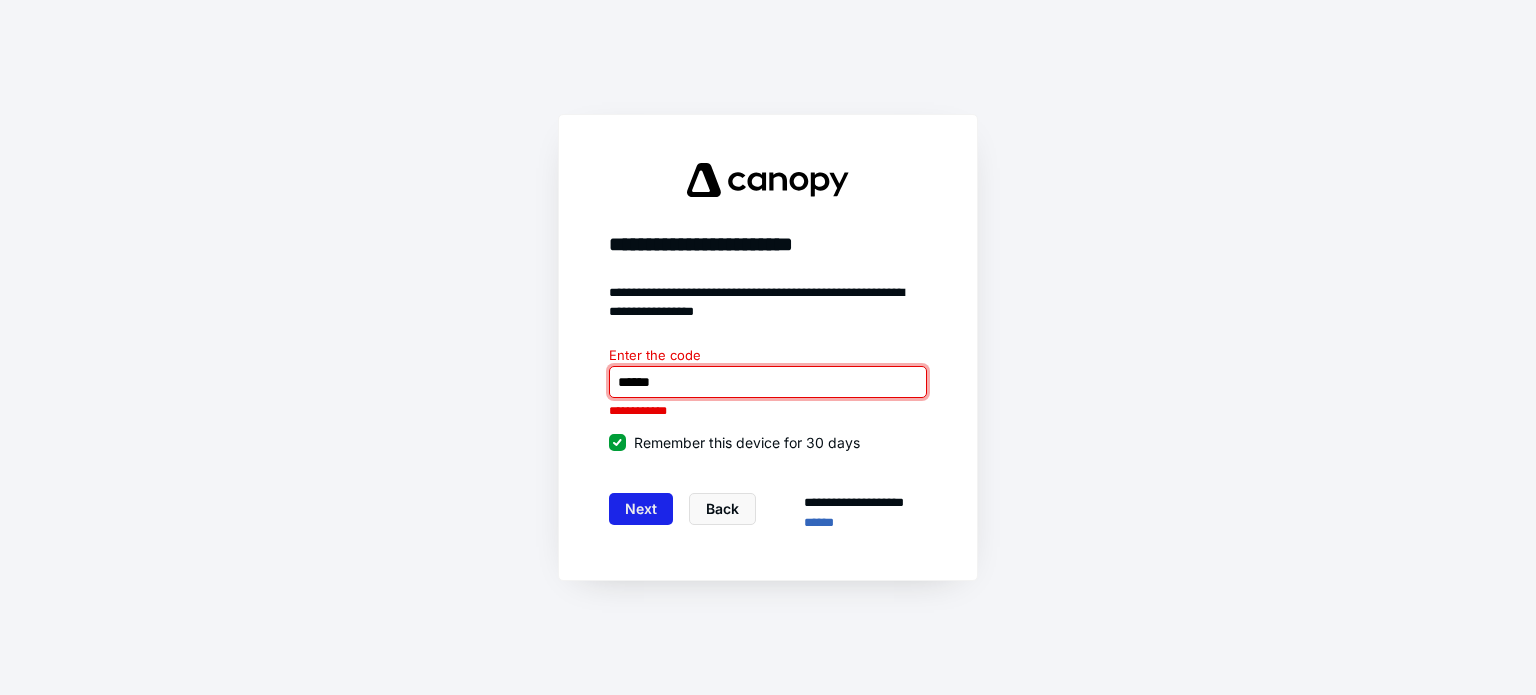 type on "******" 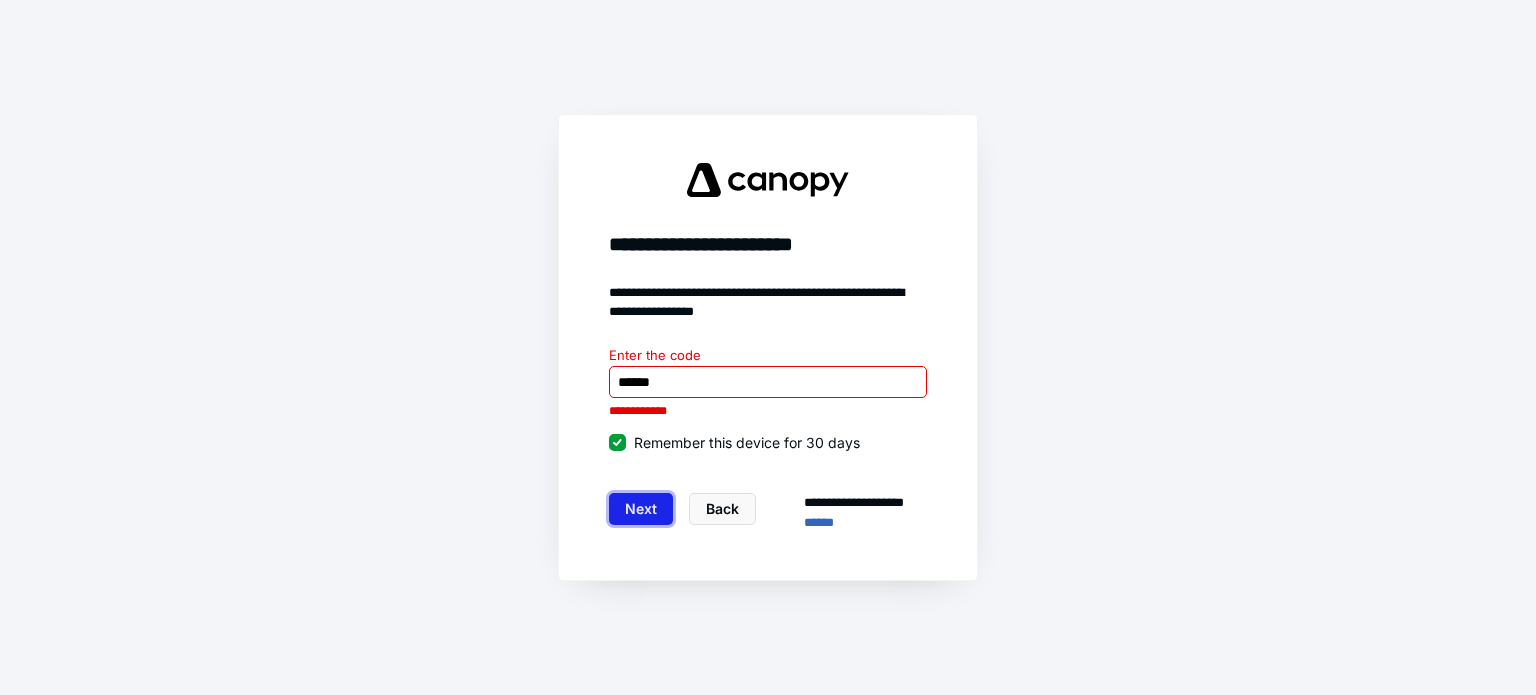 click on "Next" at bounding box center [641, 509] 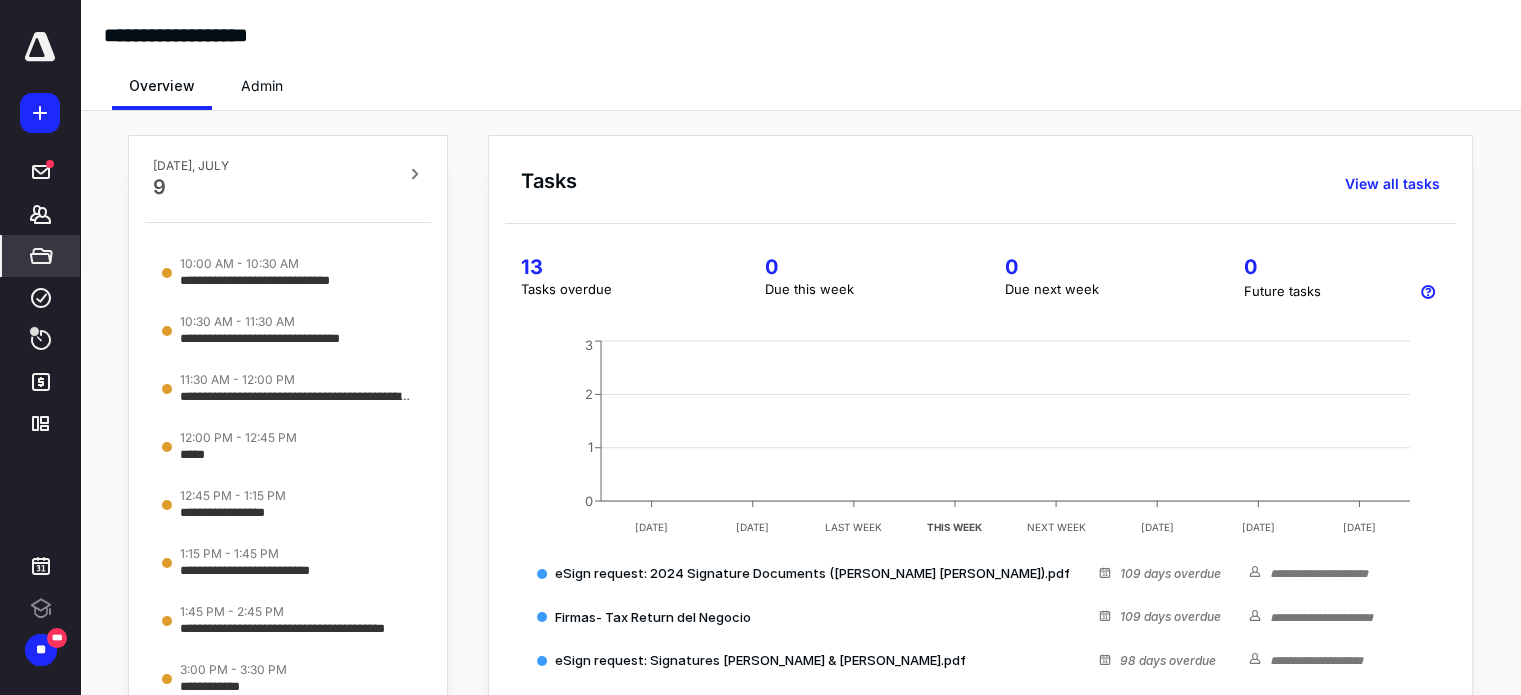 scroll, scrollTop: 0, scrollLeft: 0, axis: both 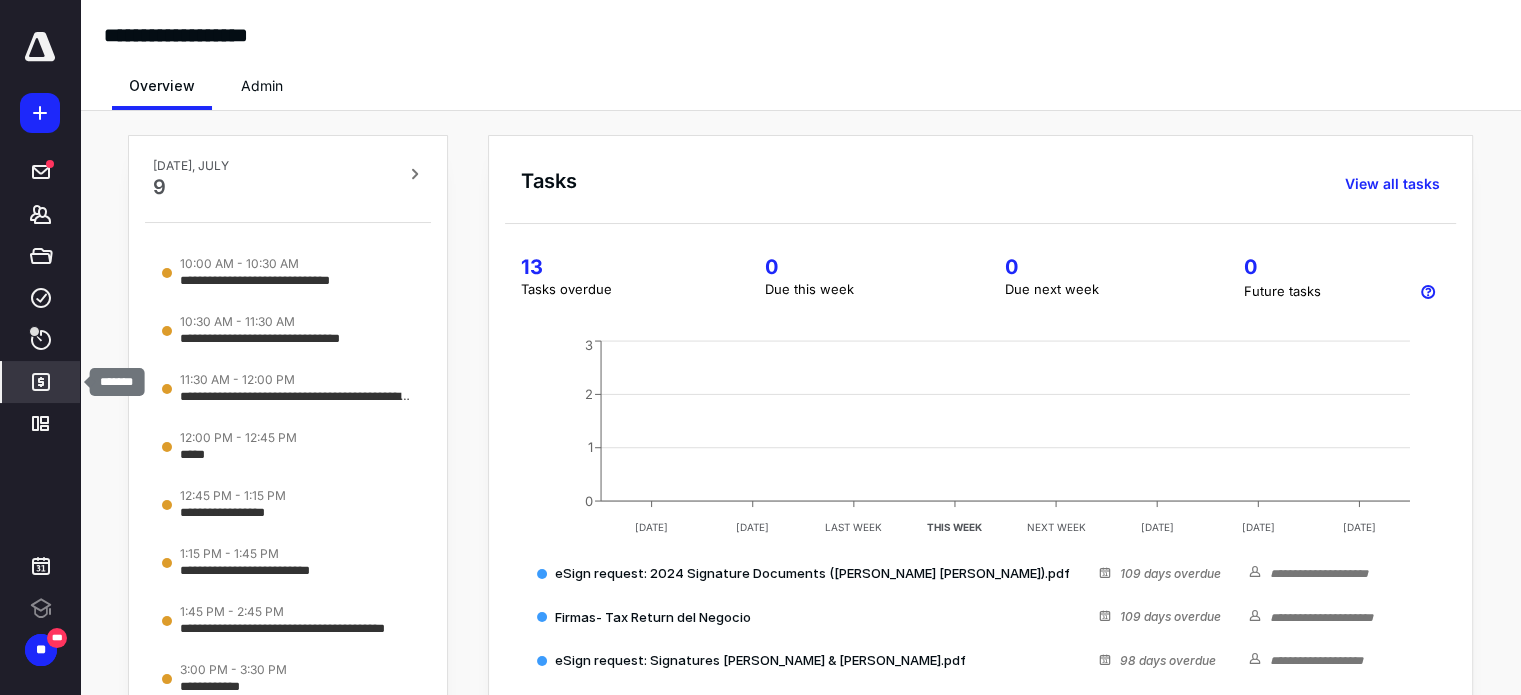 click on "*******" at bounding box center (41, 382) 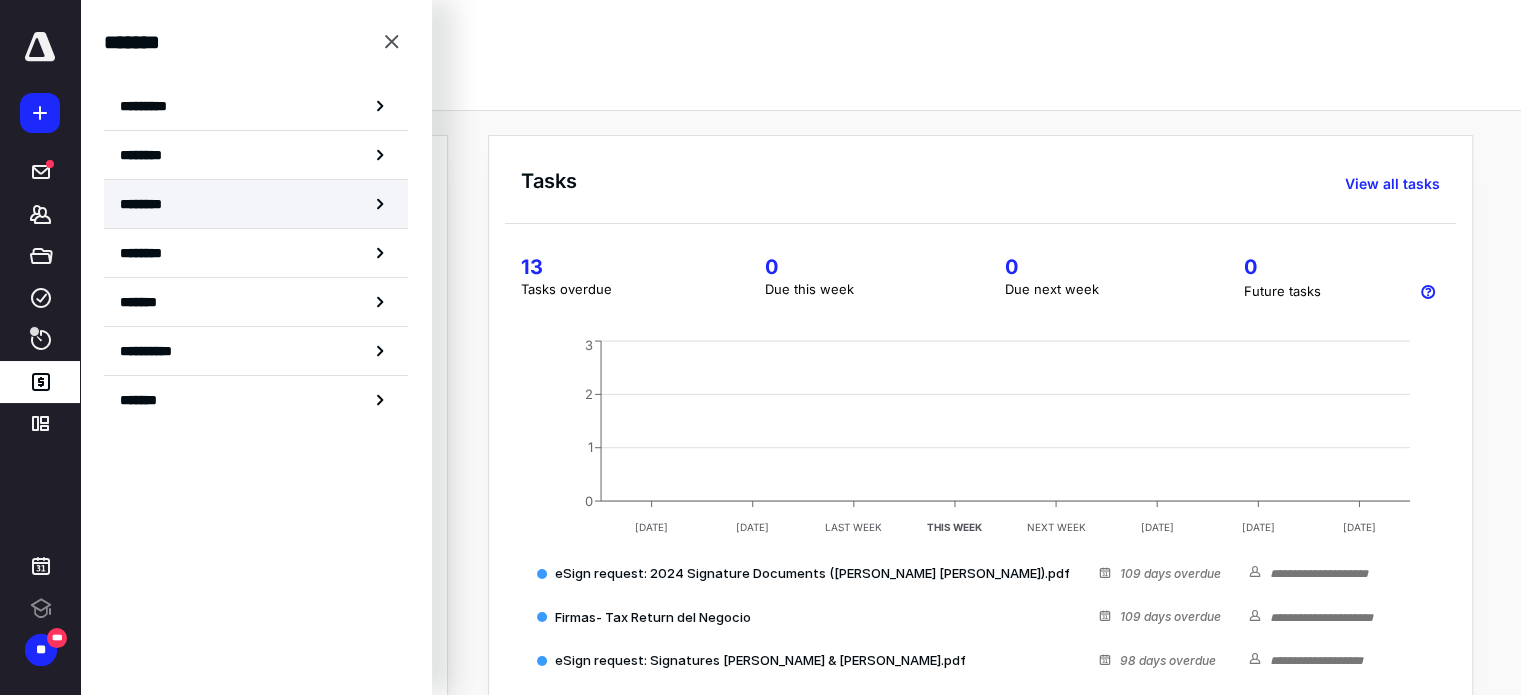 click on "********" at bounding box center [153, 204] 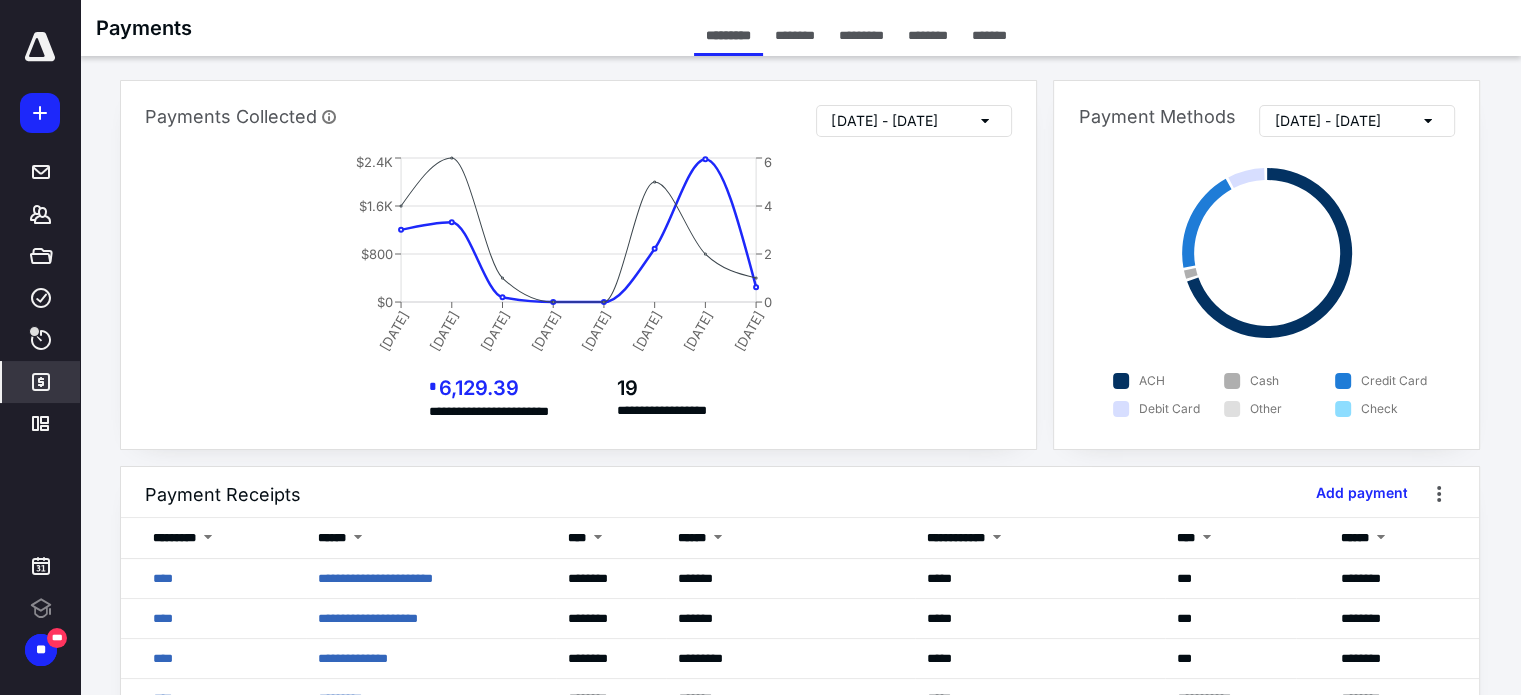 scroll, scrollTop: 0, scrollLeft: 0, axis: both 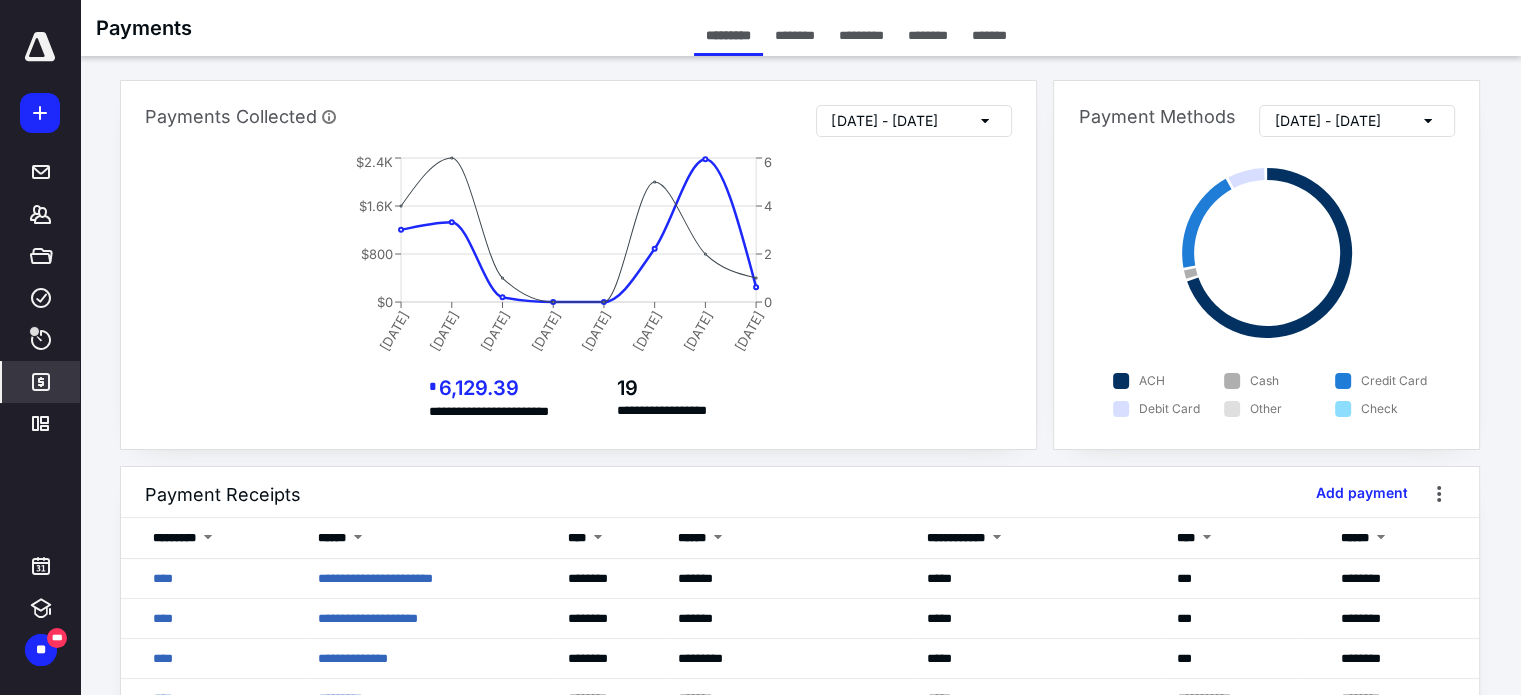 click on "********" at bounding box center [795, 35] 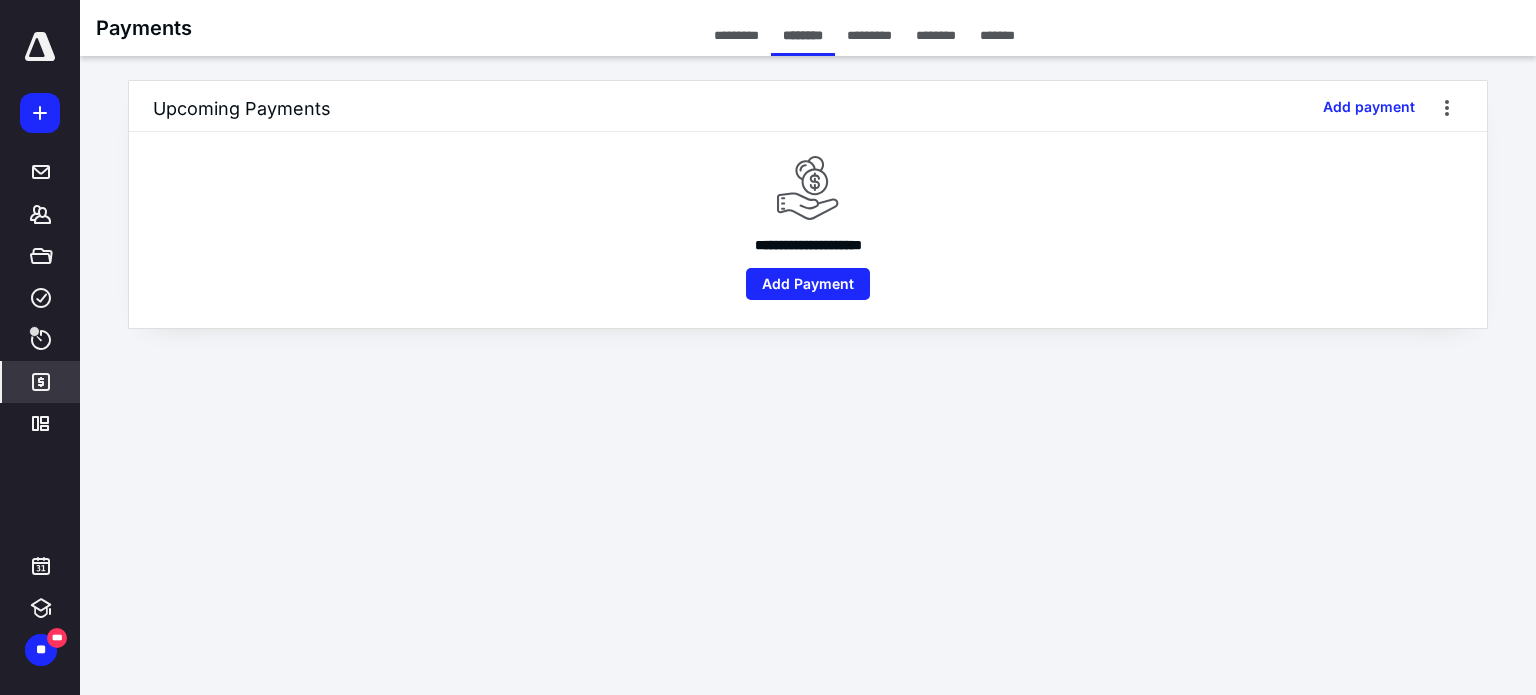 click on "*********" at bounding box center (869, 35) 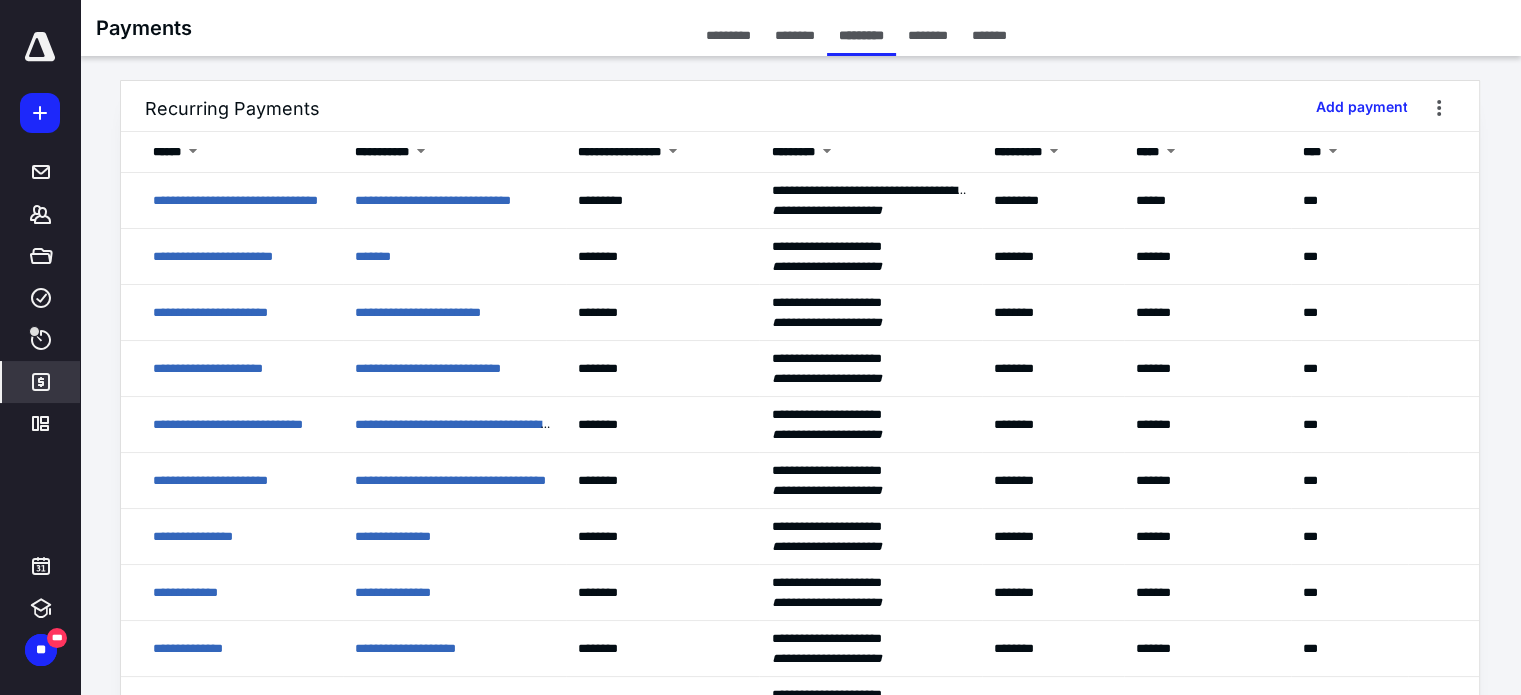 click on "********" at bounding box center [928, 35] 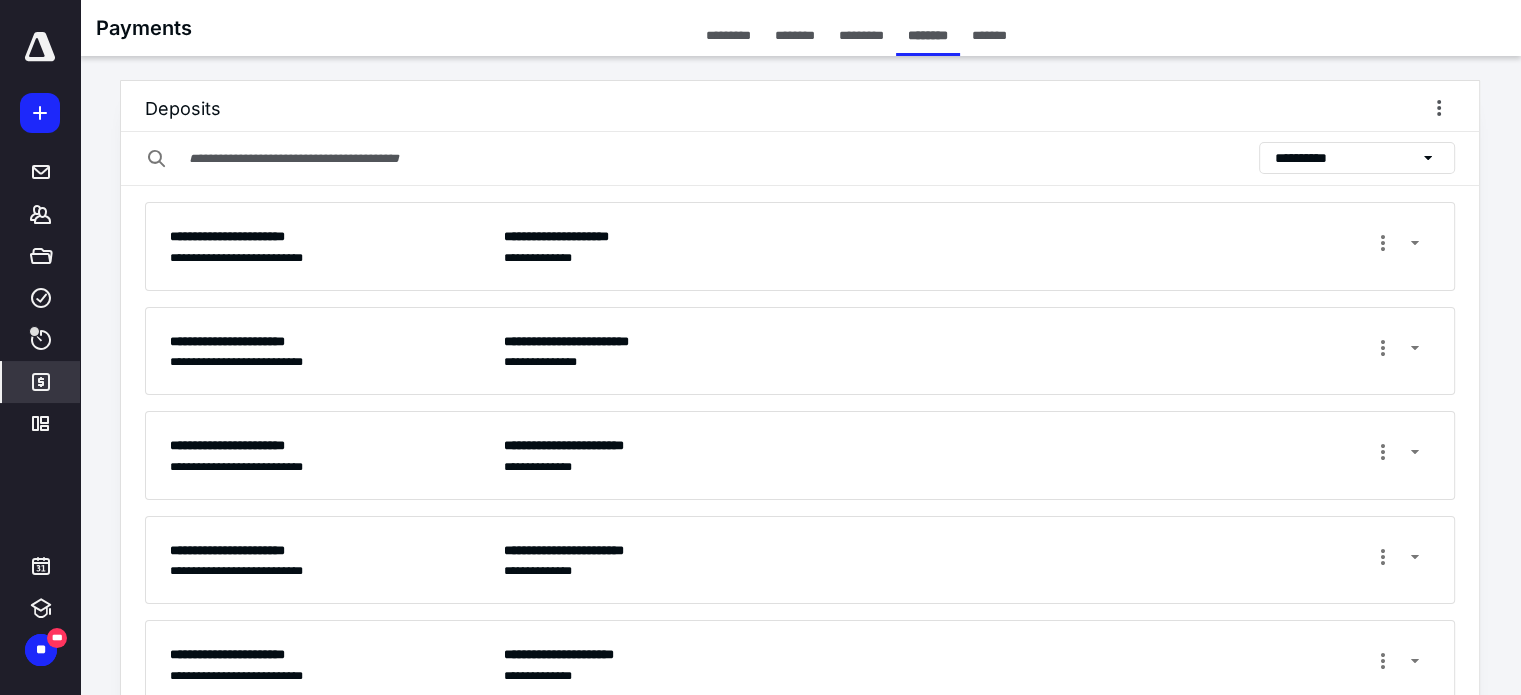 click on "*********" at bounding box center (861, 35) 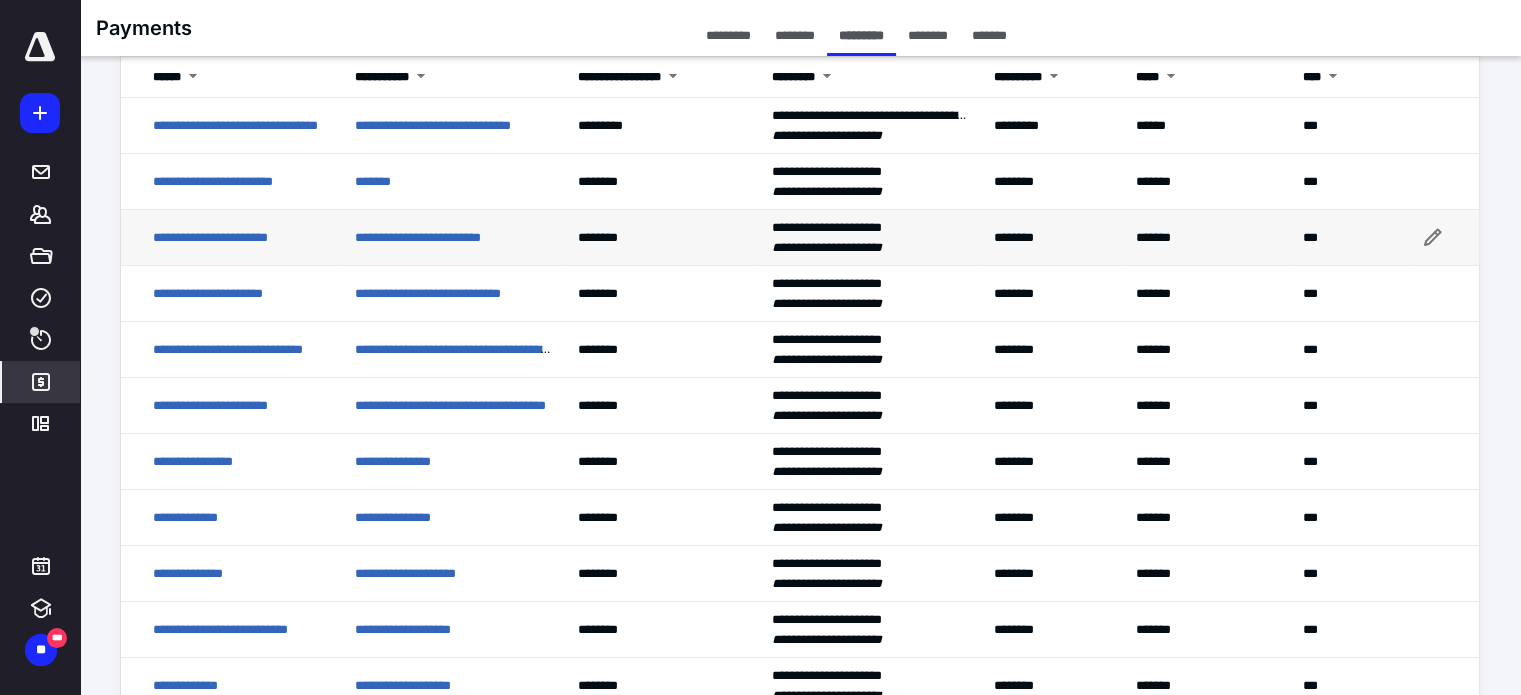 scroll, scrollTop: 0, scrollLeft: 0, axis: both 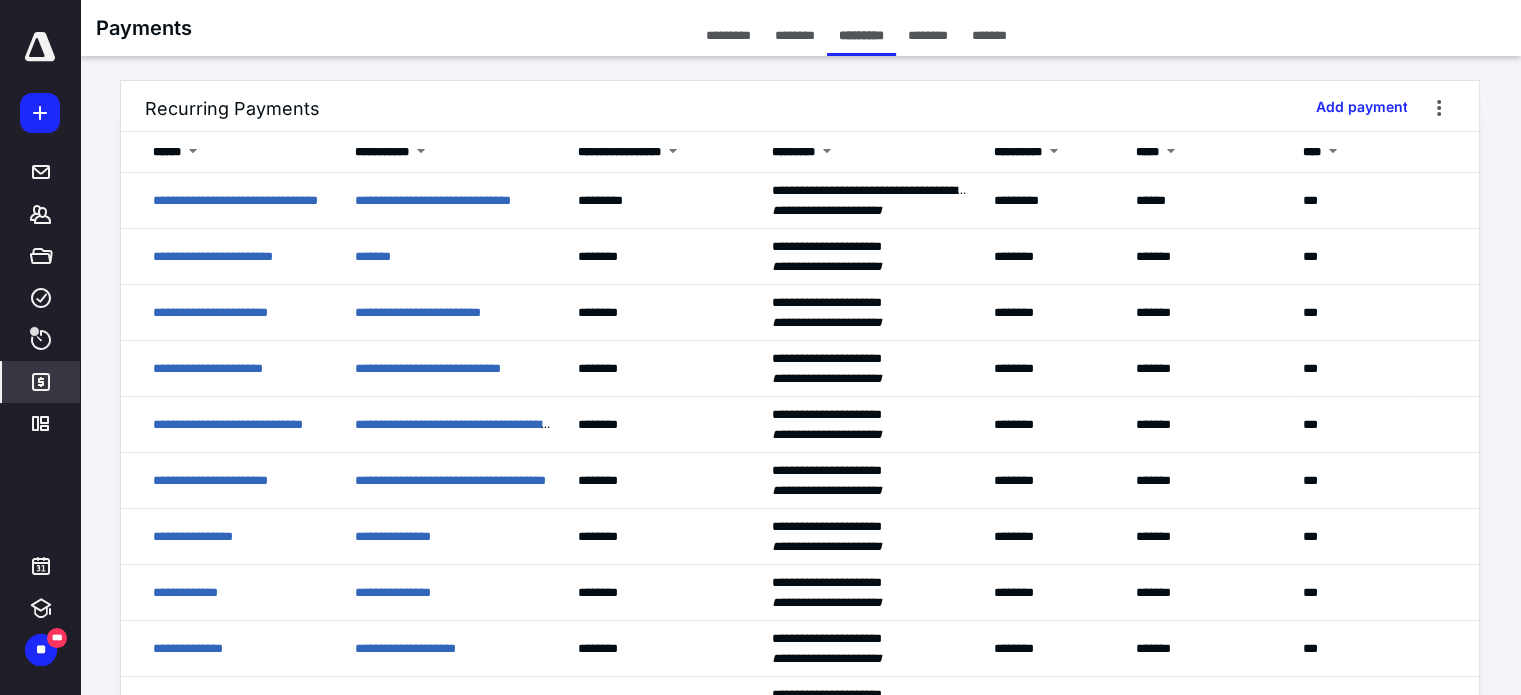 click on "********" at bounding box center [928, 35] 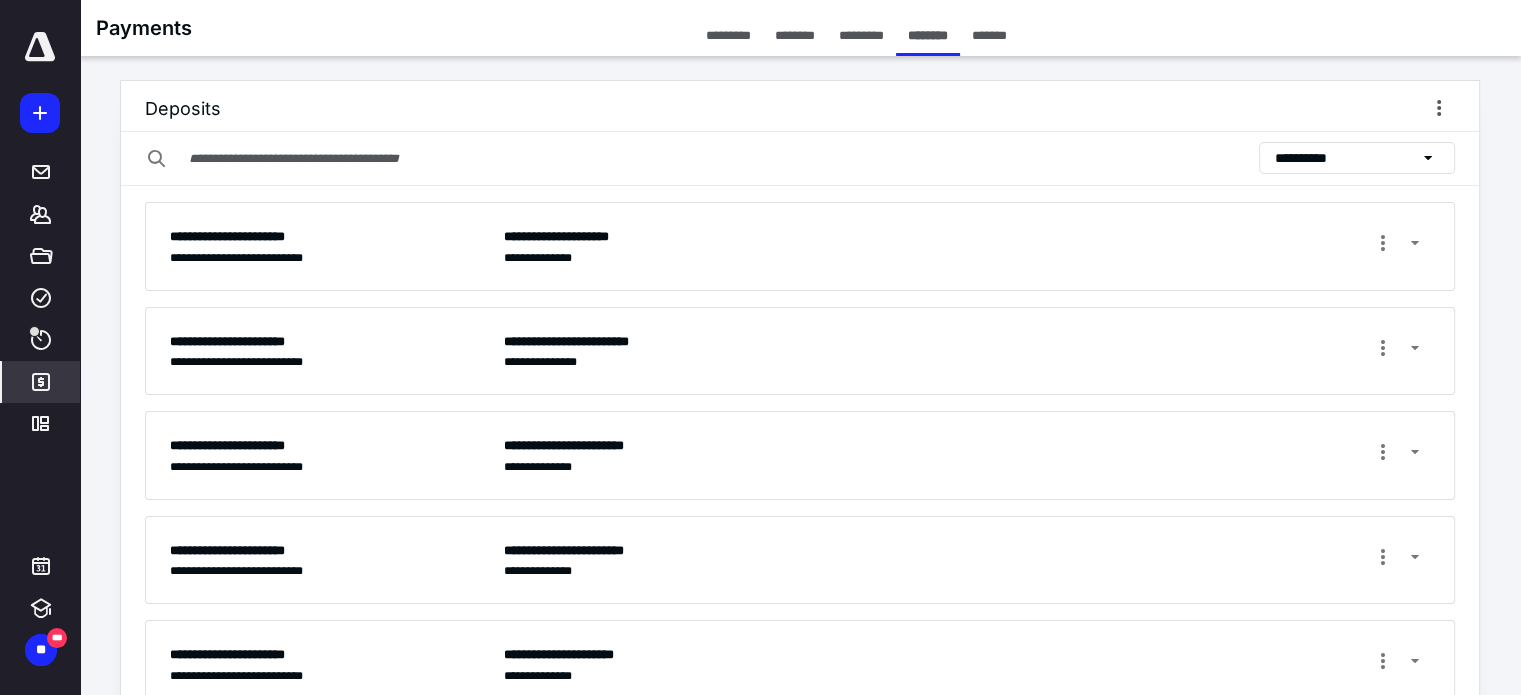 scroll, scrollTop: 220, scrollLeft: 0, axis: vertical 